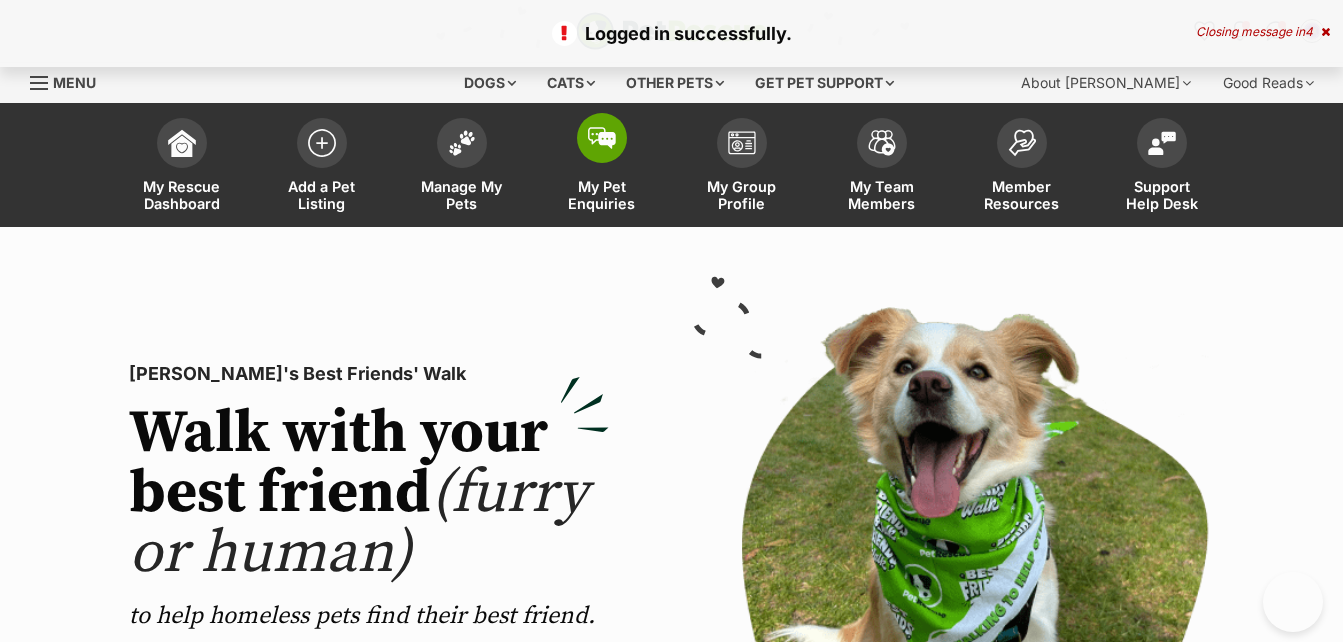 scroll, scrollTop: 0, scrollLeft: 0, axis: both 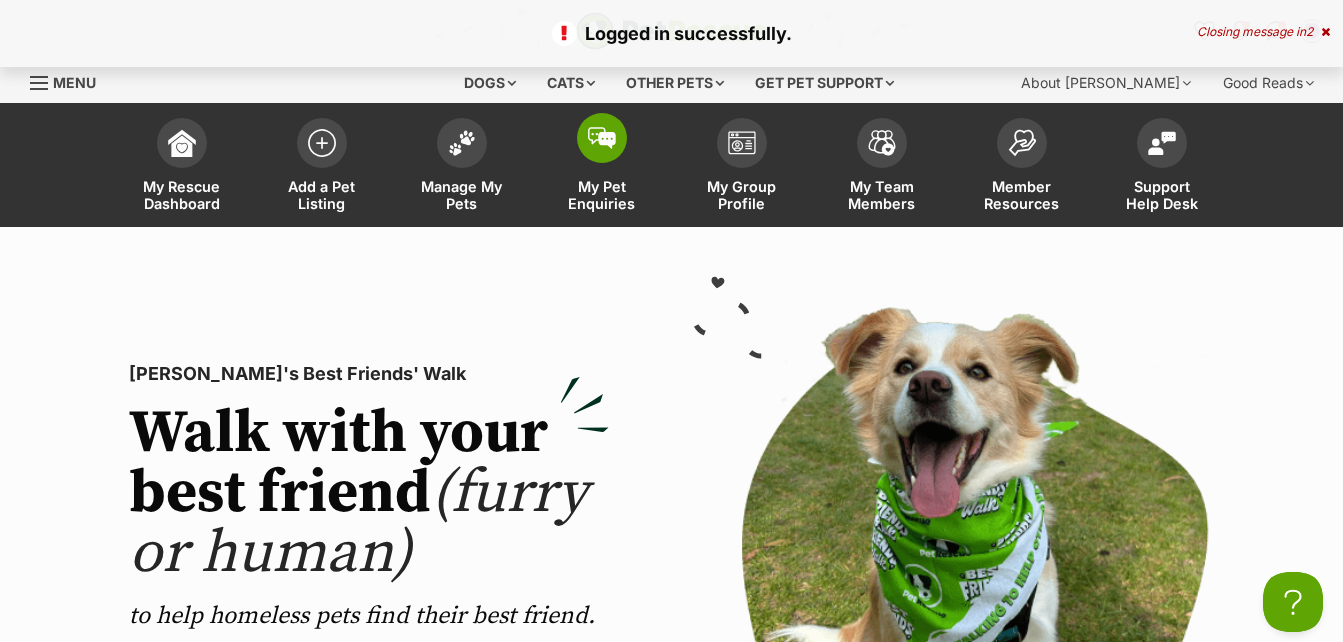 click at bounding box center (602, 138) 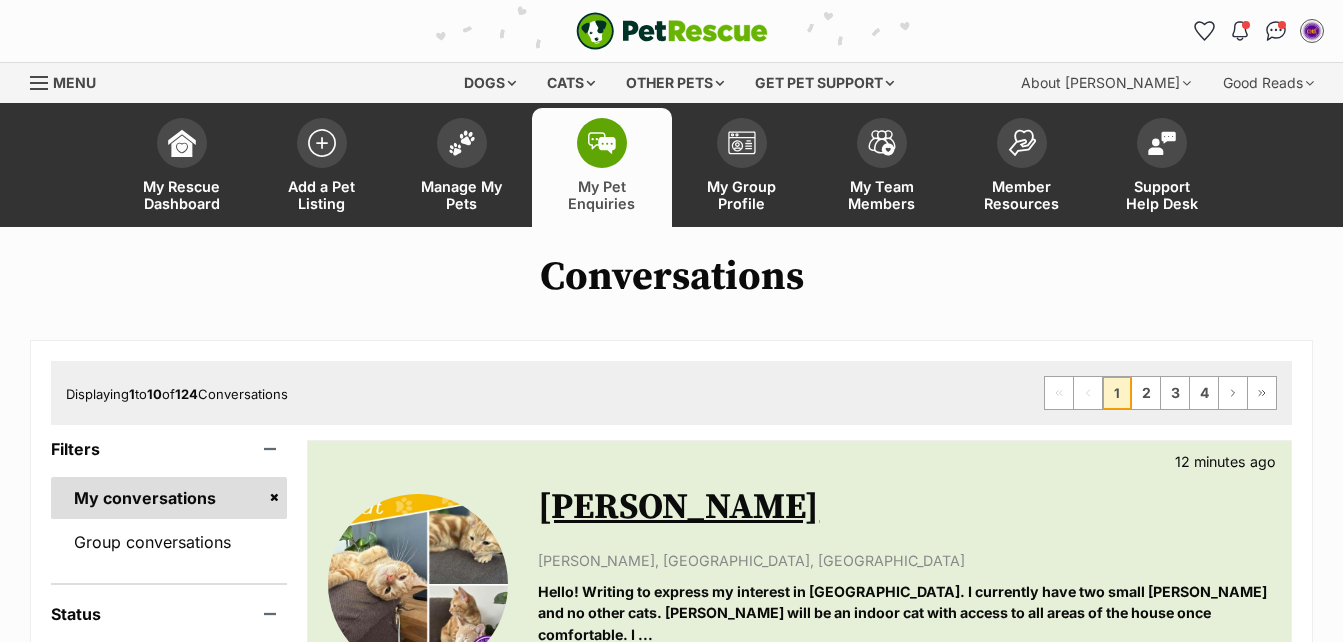 scroll, scrollTop: 51, scrollLeft: 0, axis: vertical 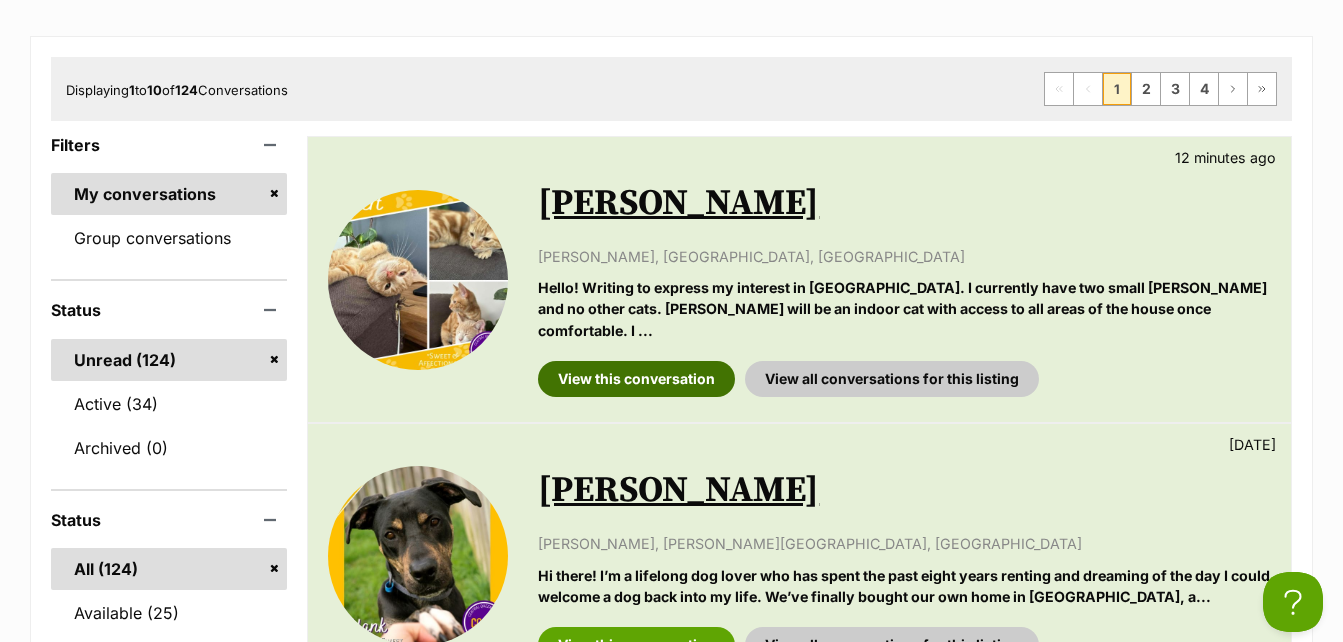 click on "View this conversation" at bounding box center (636, 379) 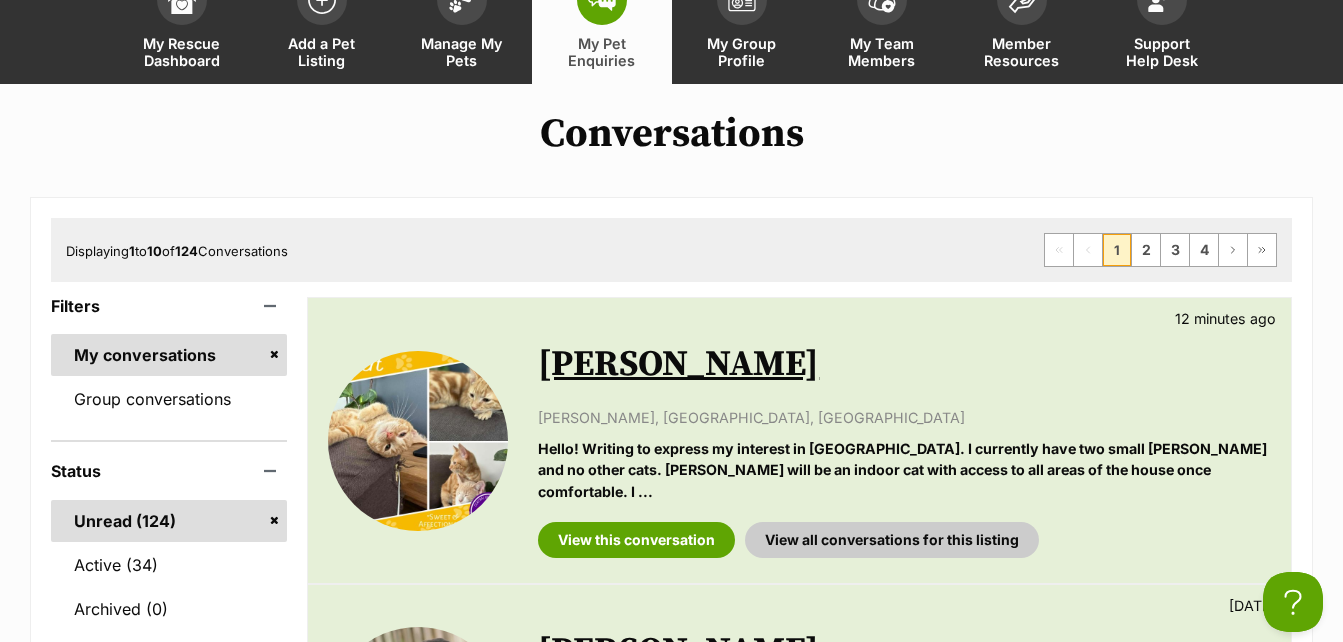 scroll, scrollTop: 0, scrollLeft: 0, axis: both 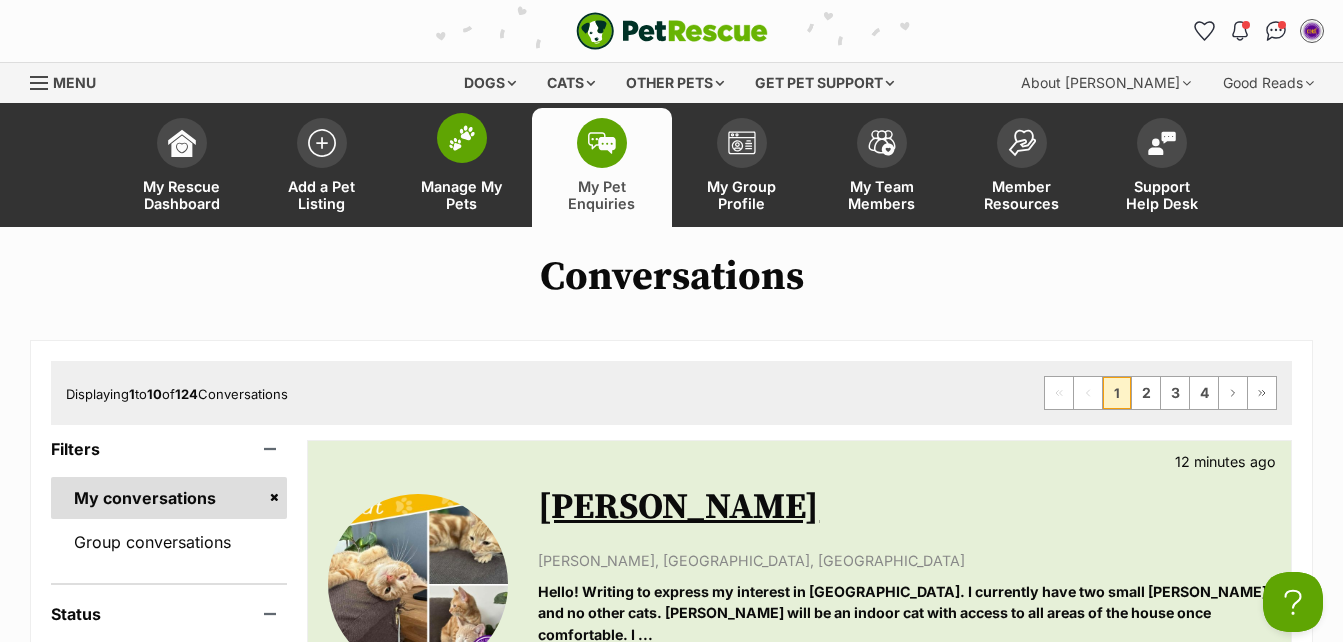 click at bounding box center [462, 138] 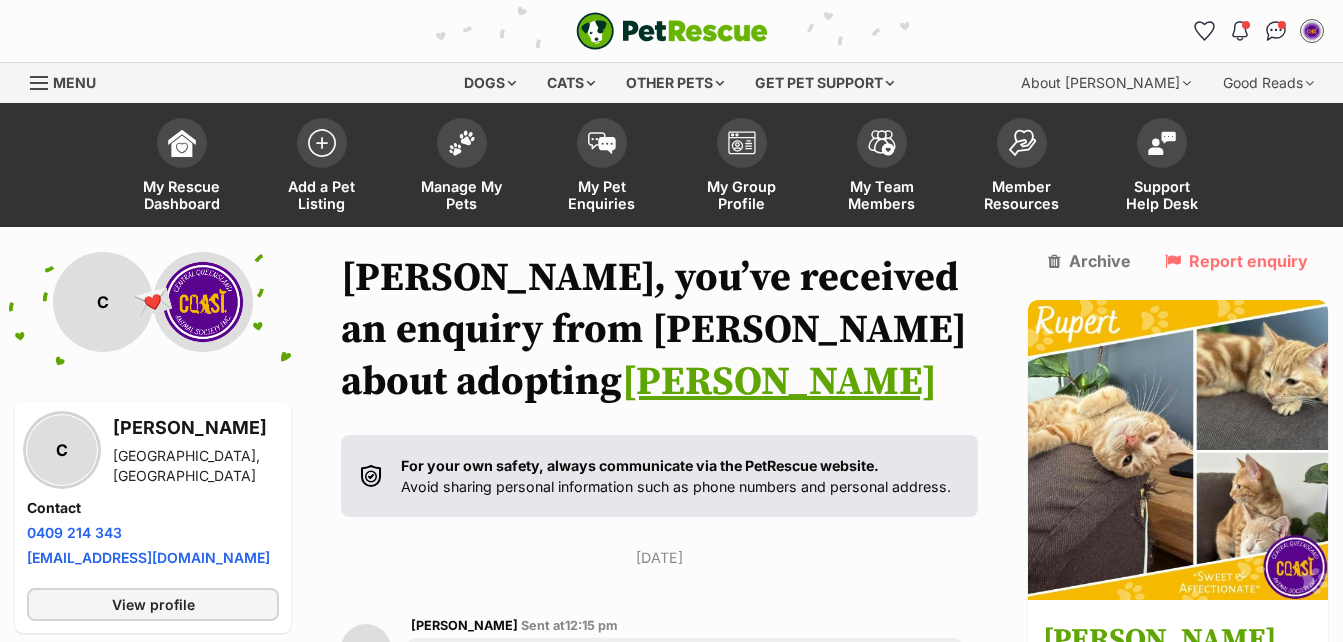 scroll, scrollTop: 355, scrollLeft: 0, axis: vertical 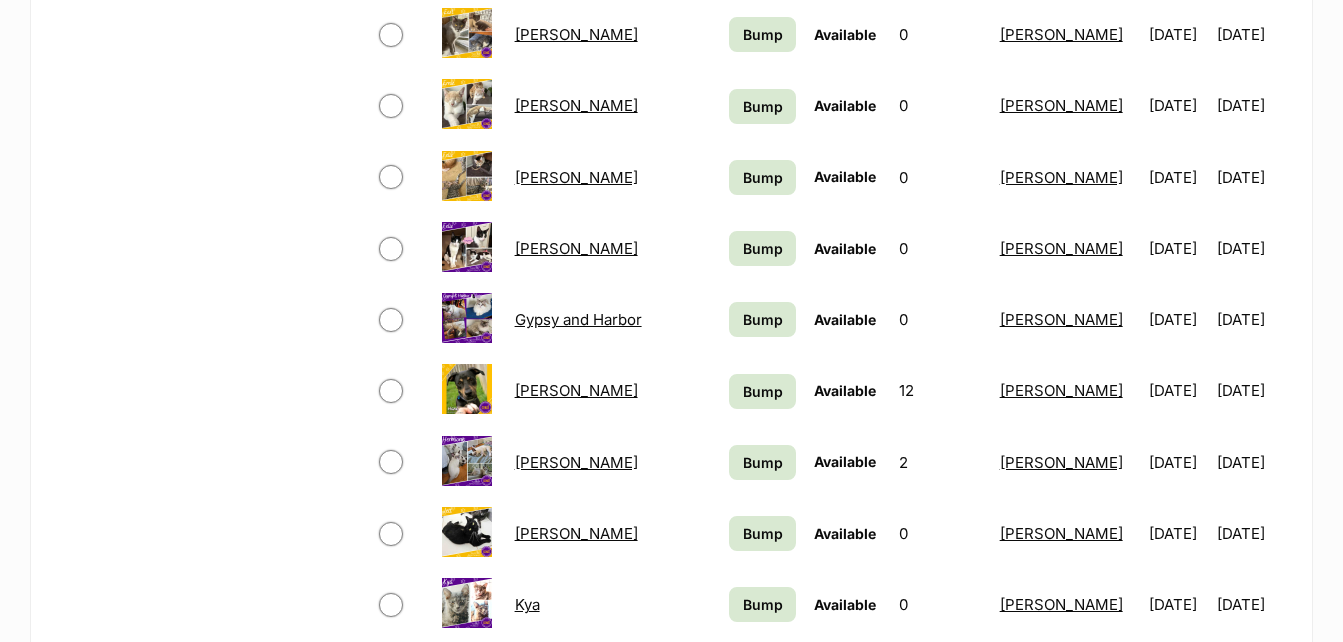 click at bounding box center [391, 391] 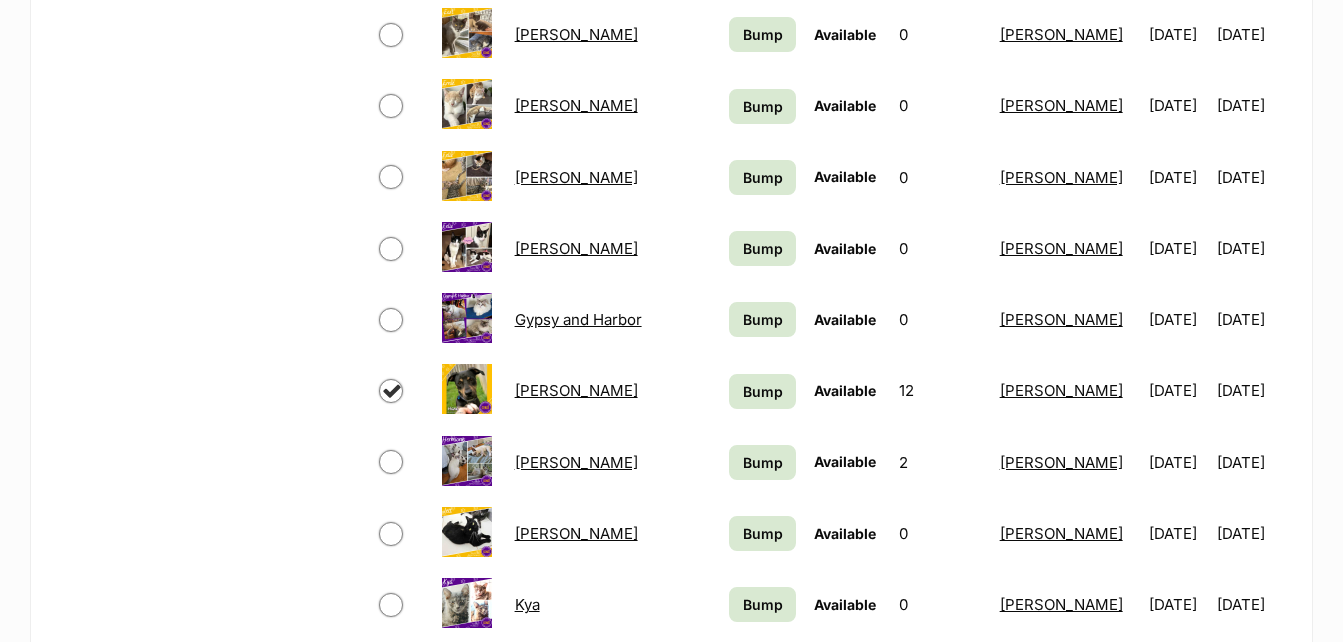 checkbox on "true" 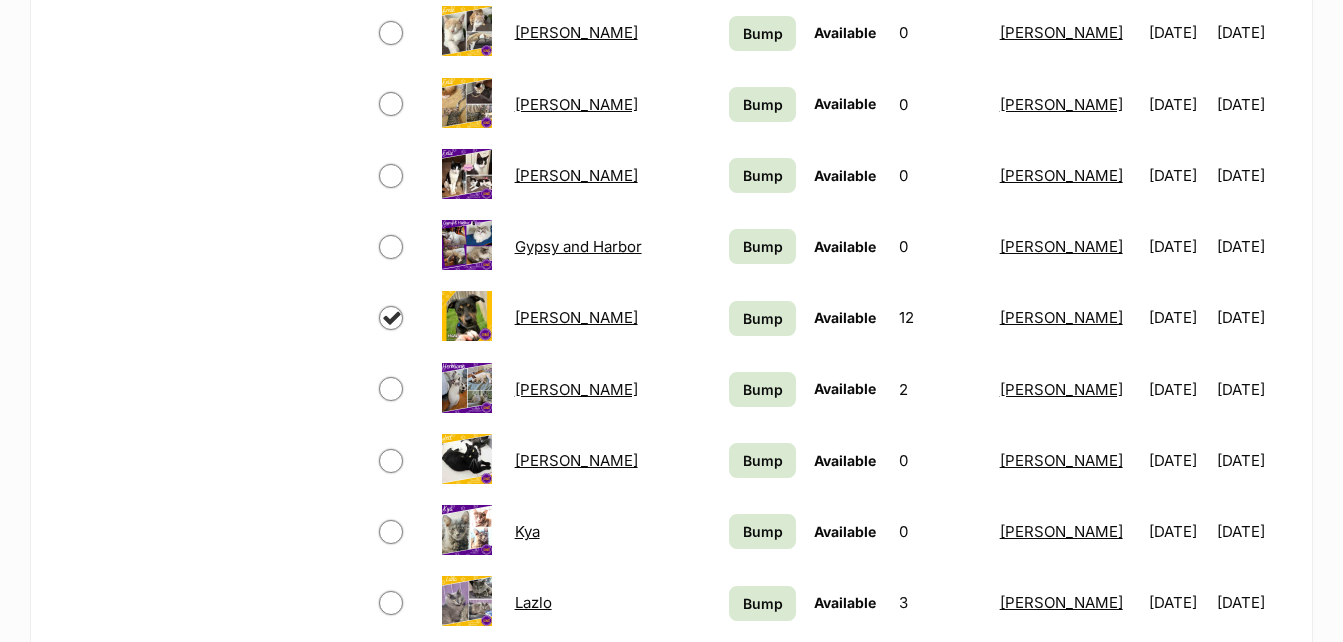 scroll, scrollTop: 1178, scrollLeft: 0, axis: vertical 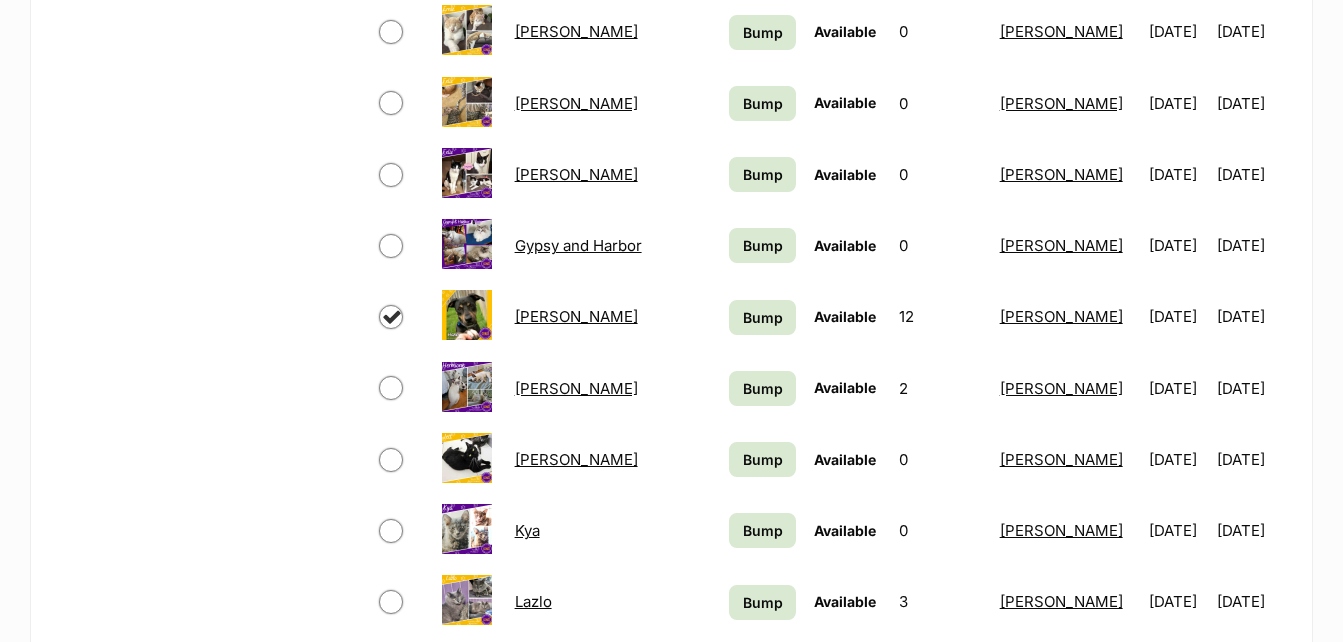 click on "Hank" at bounding box center (576, 316) 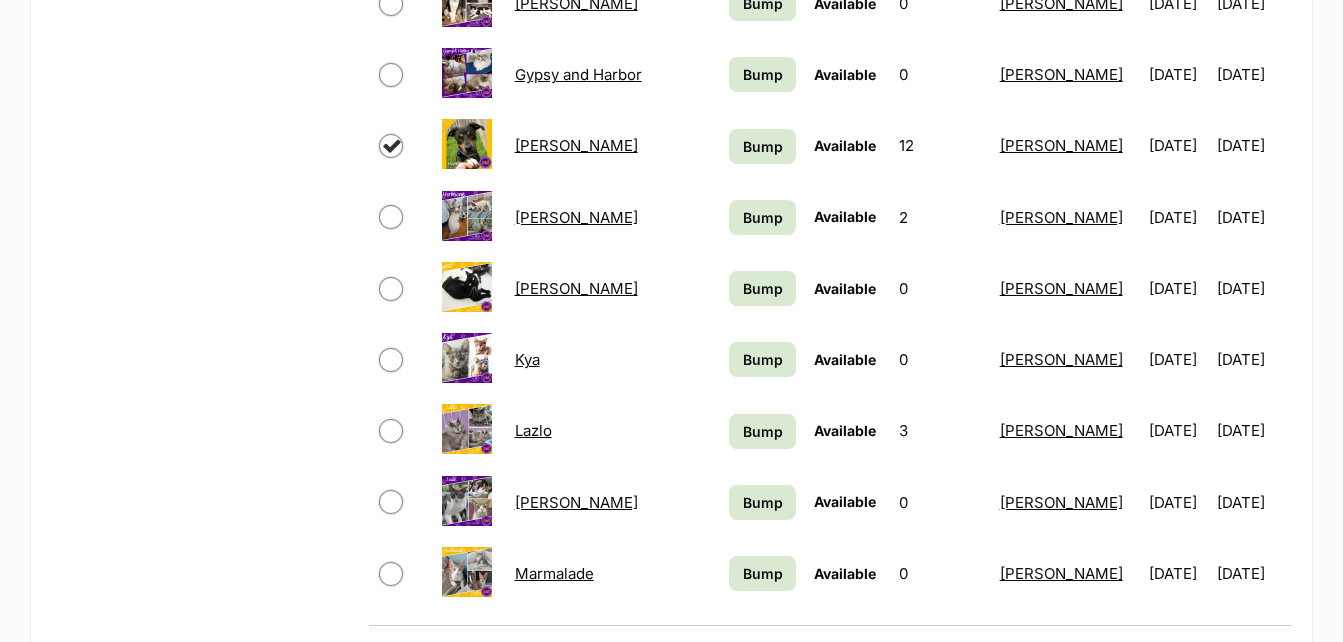 scroll, scrollTop: 1350, scrollLeft: 0, axis: vertical 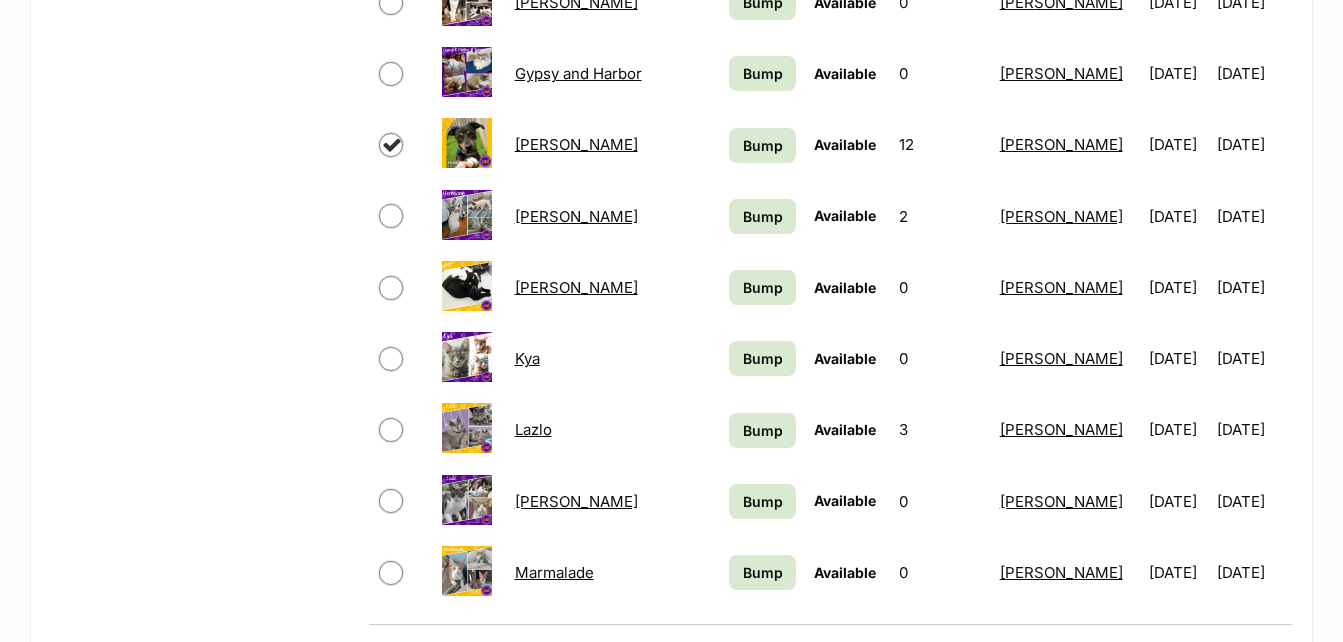 click on "Lazlo" at bounding box center (533, 429) 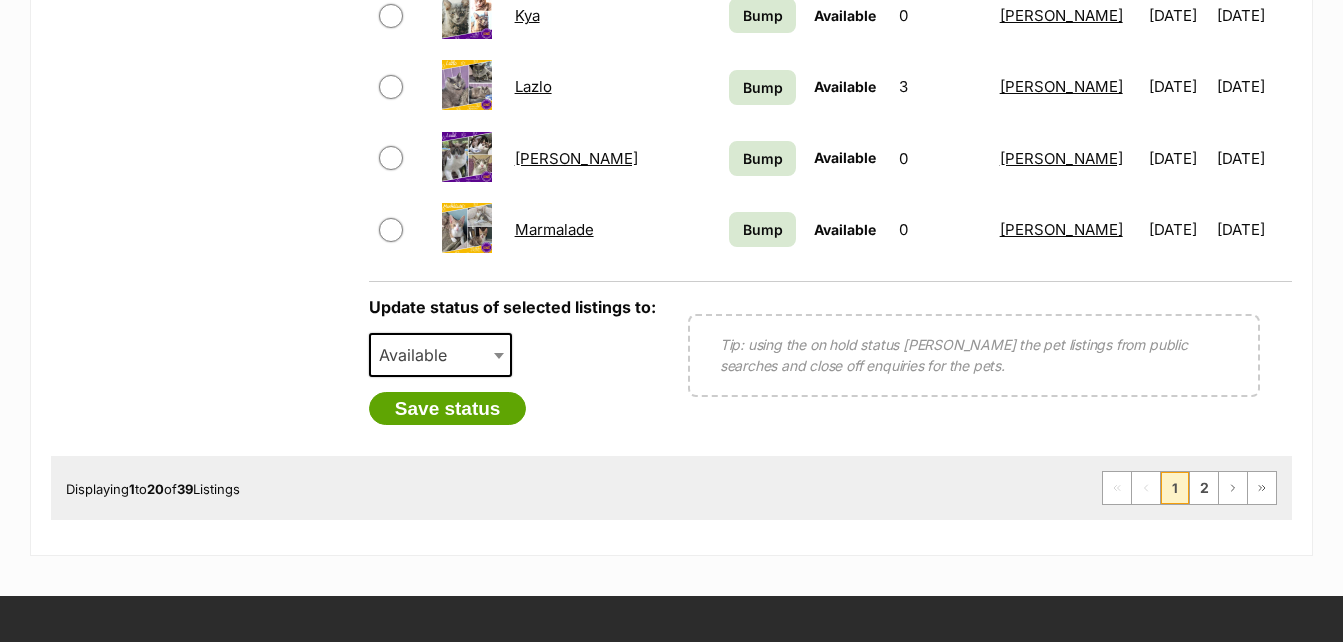 scroll, scrollTop: 1694, scrollLeft: 0, axis: vertical 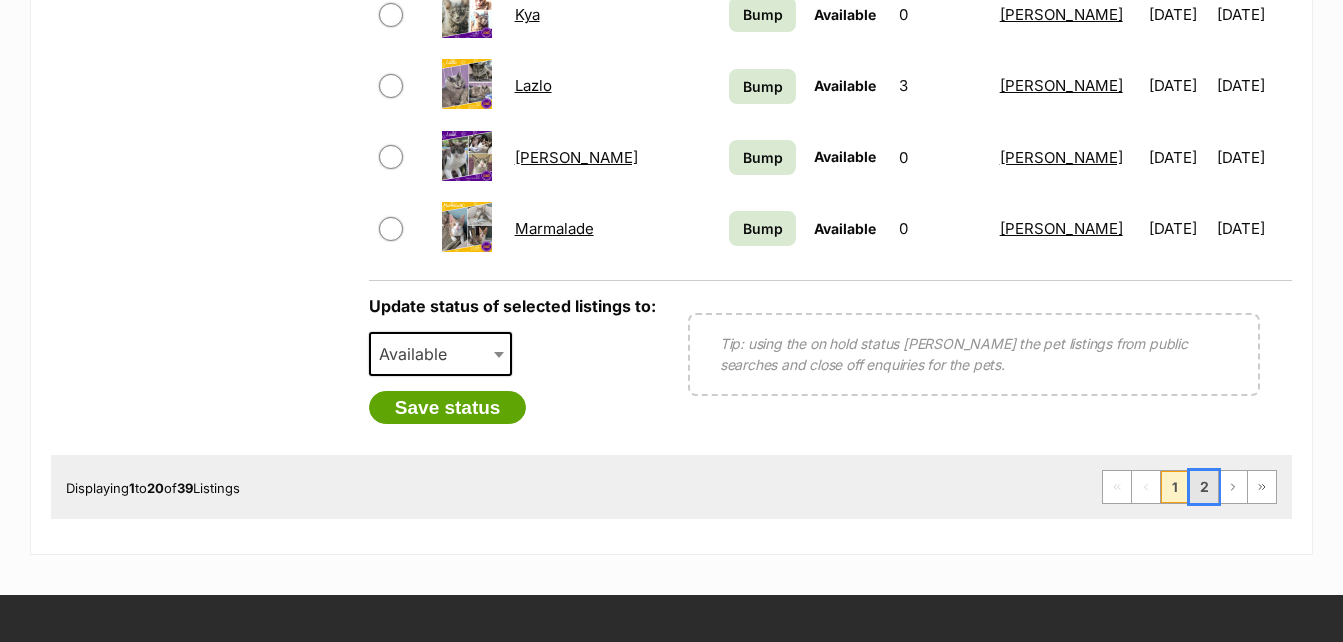 click on "2" at bounding box center [1204, 487] 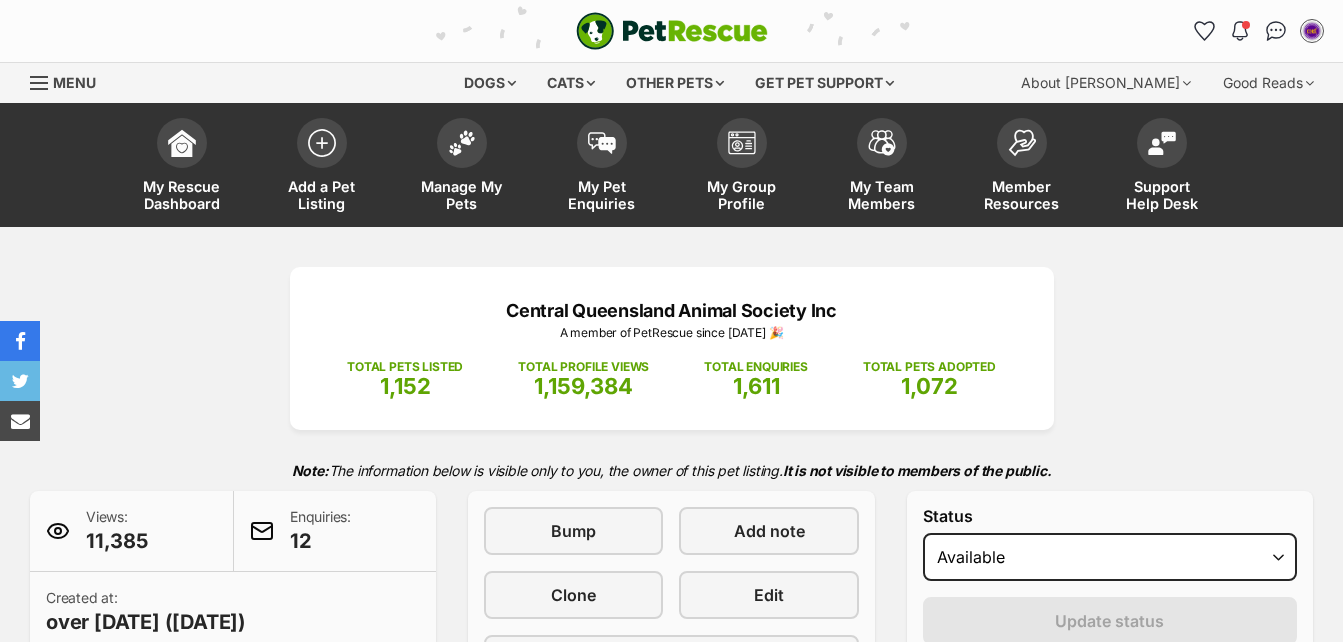 scroll, scrollTop: 0, scrollLeft: 0, axis: both 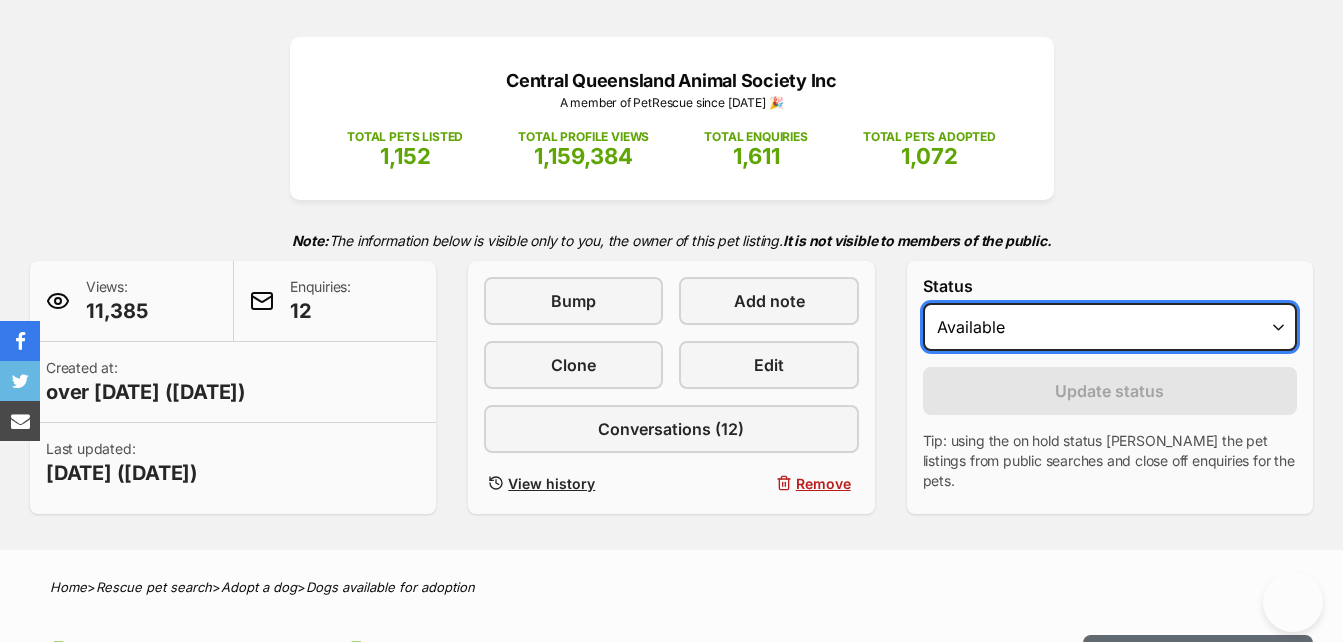 click on "Draft - not available as listing has enquires
Available
On hold
Adopted" at bounding box center [1110, 327] 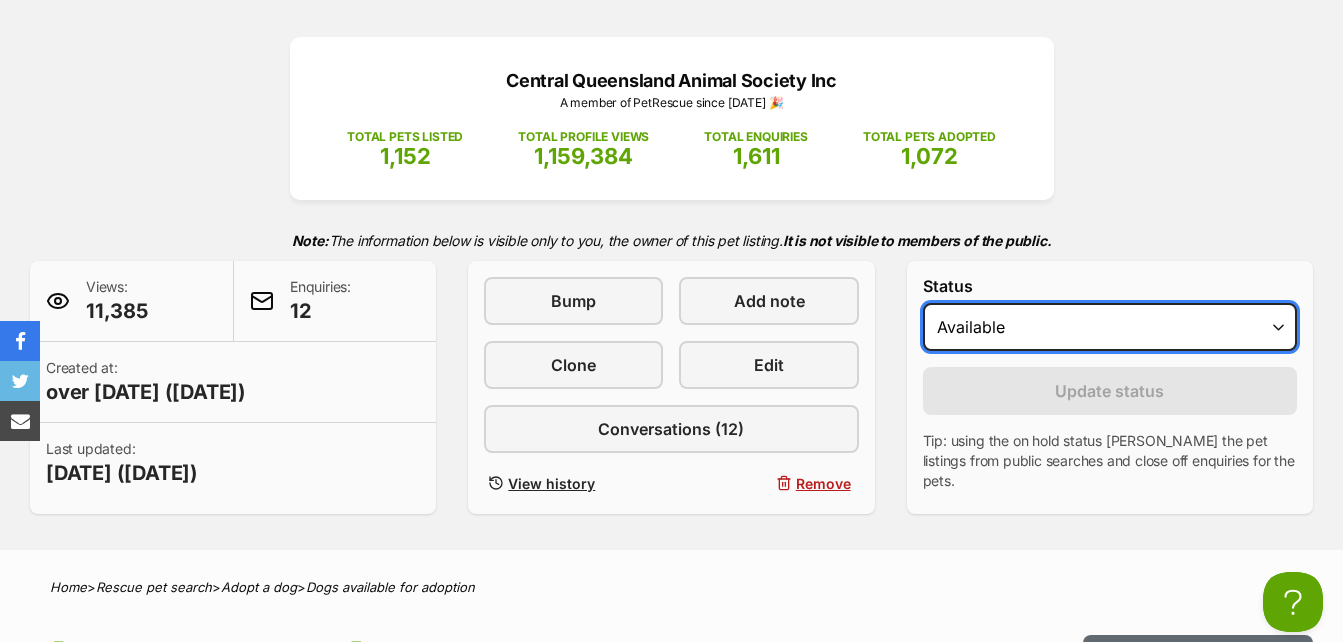 scroll, scrollTop: 0, scrollLeft: 0, axis: both 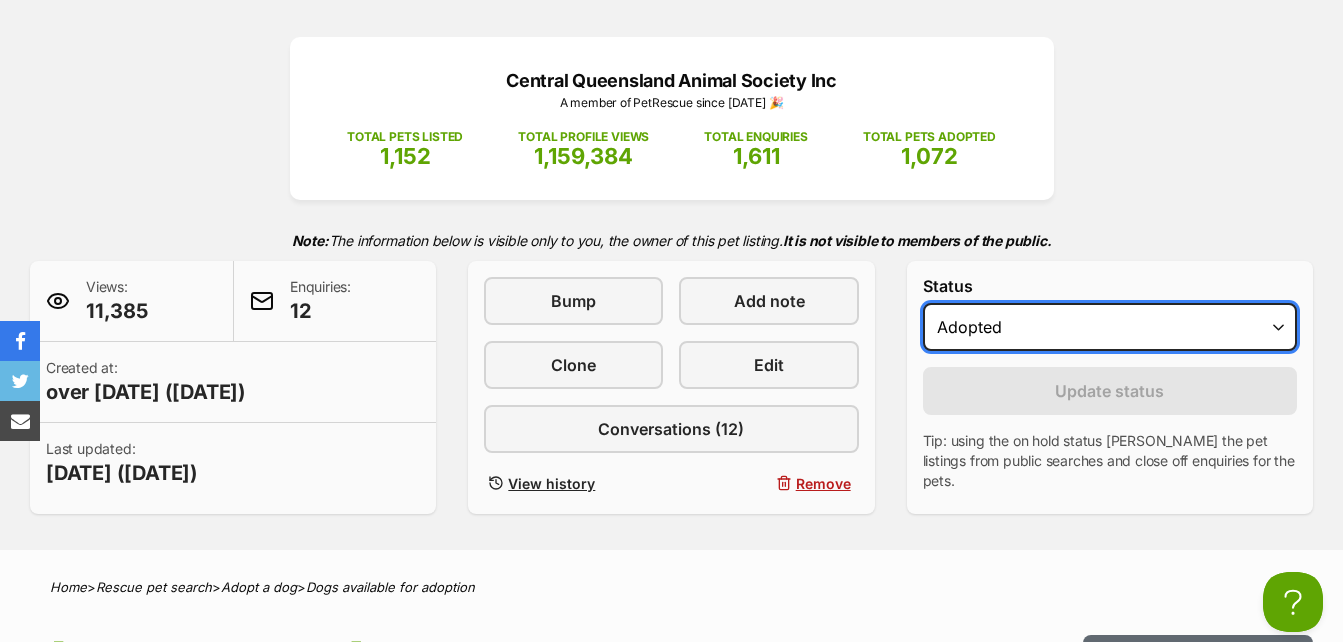 click on "Draft - not available as listing has enquires
Available
On hold
Adopted" at bounding box center [1110, 327] 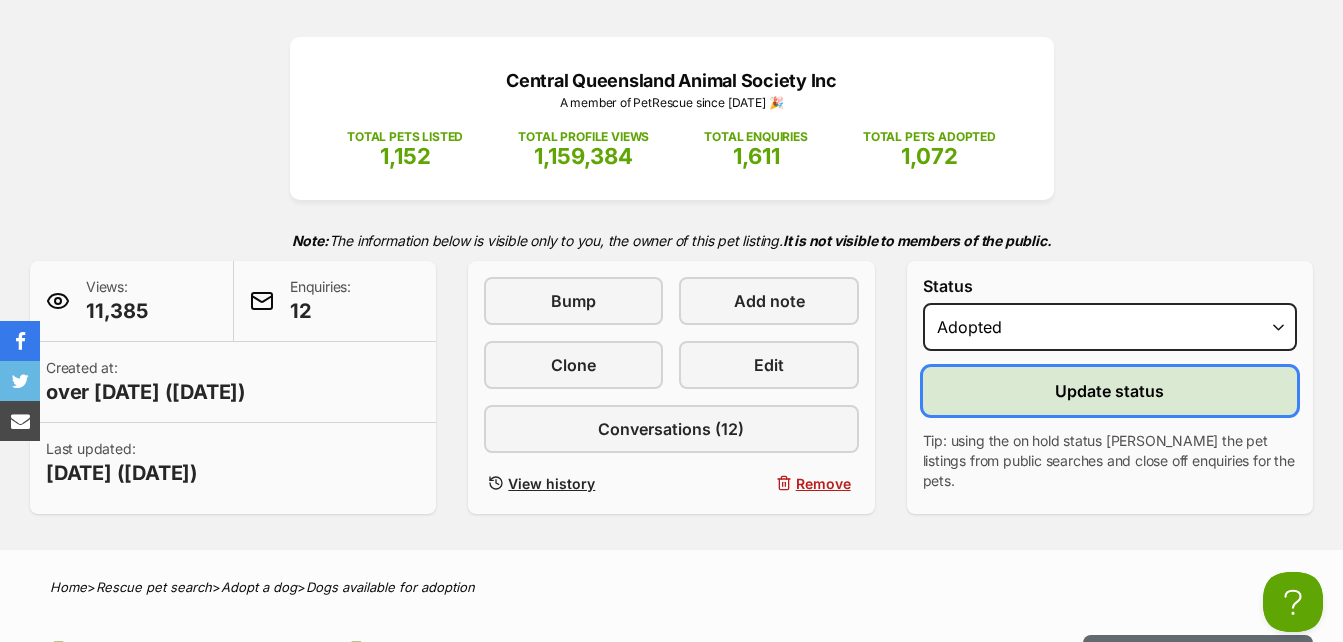 click on "Update status" at bounding box center (1110, 391) 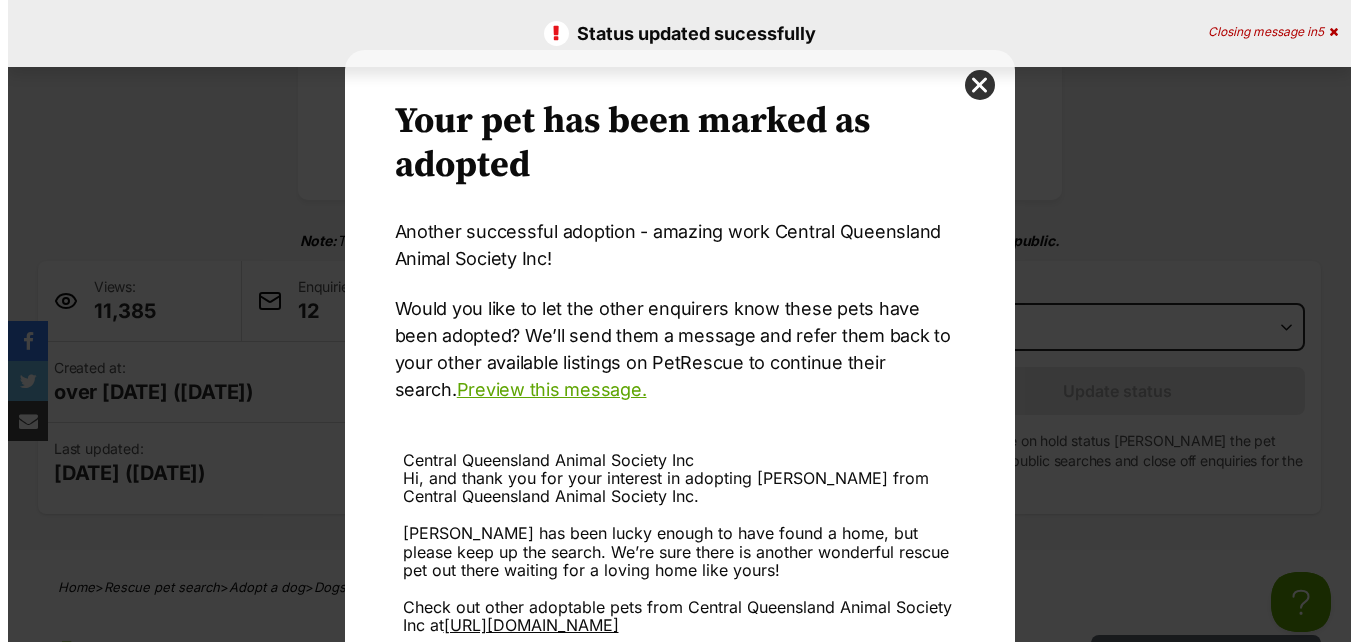scroll, scrollTop: 0, scrollLeft: 0, axis: both 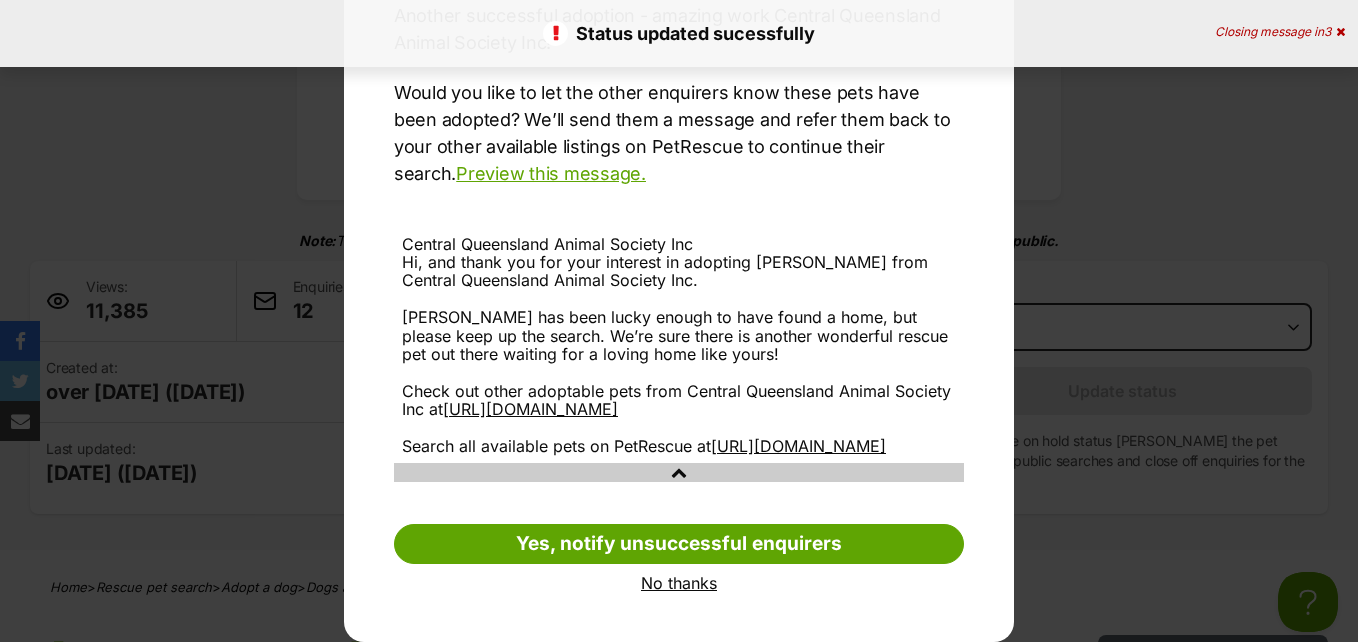 click on "No thanks" at bounding box center (679, 583) 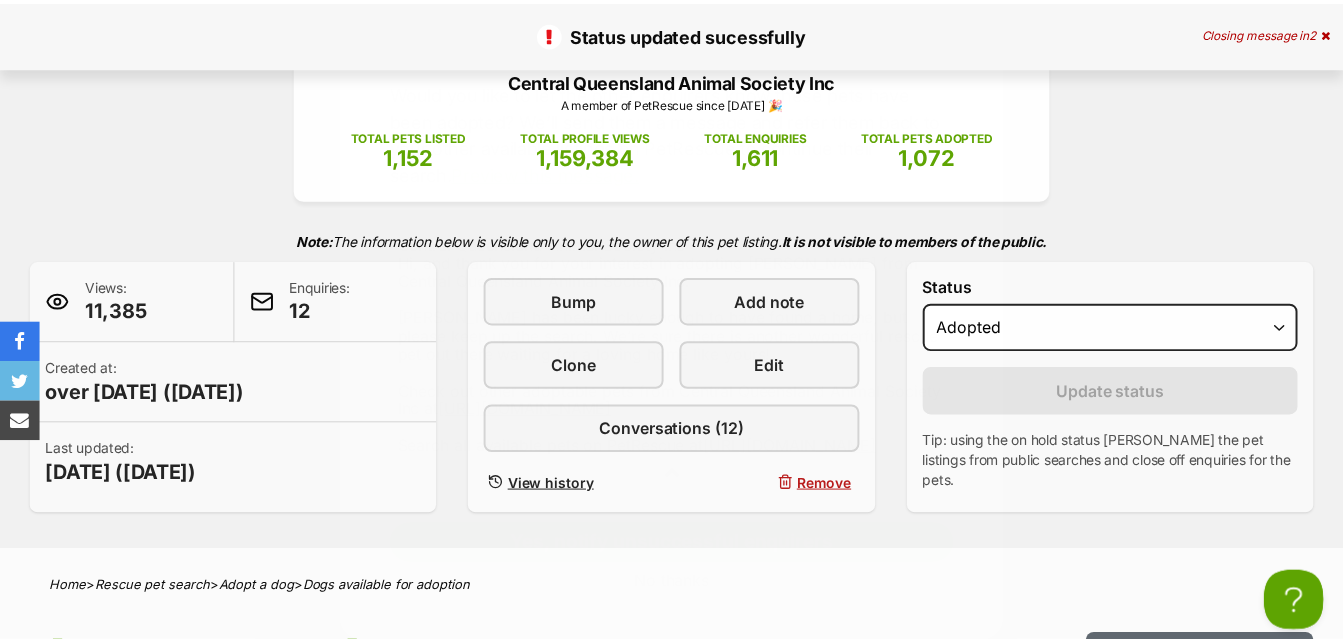 scroll, scrollTop: 230, scrollLeft: 0, axis: vertical 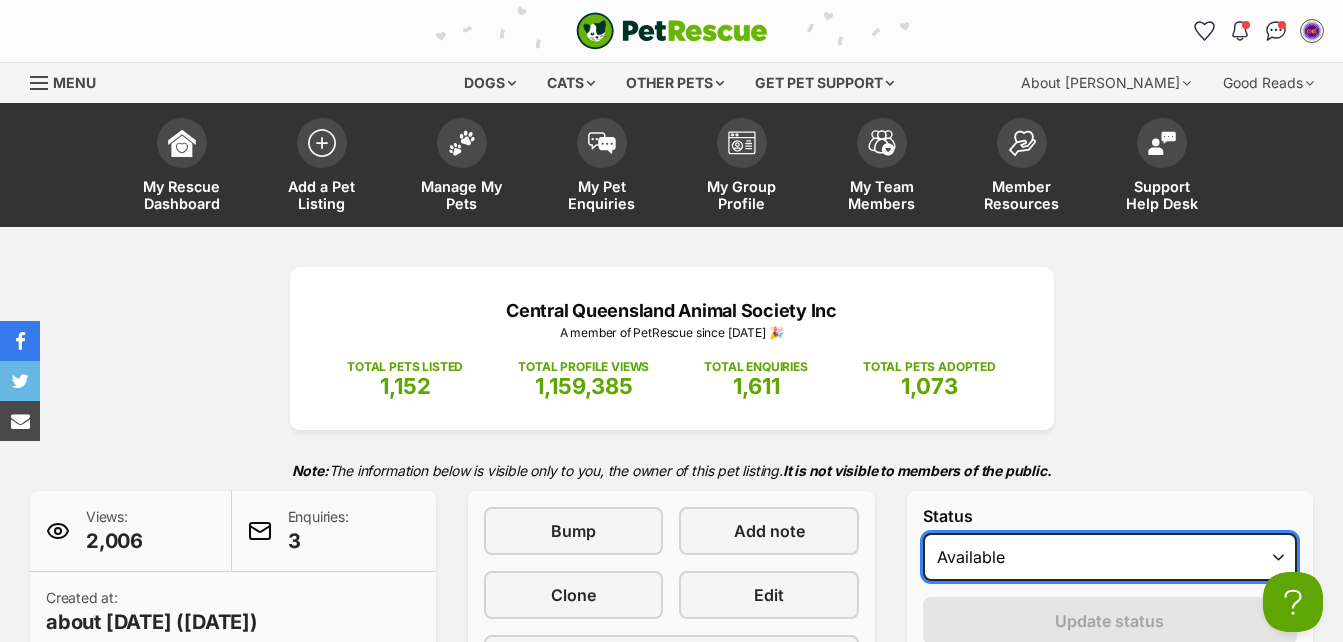 click on "Draft - not available as listing has enquires
Available
On hold
Adopted" at bounding box center (1110, 557) 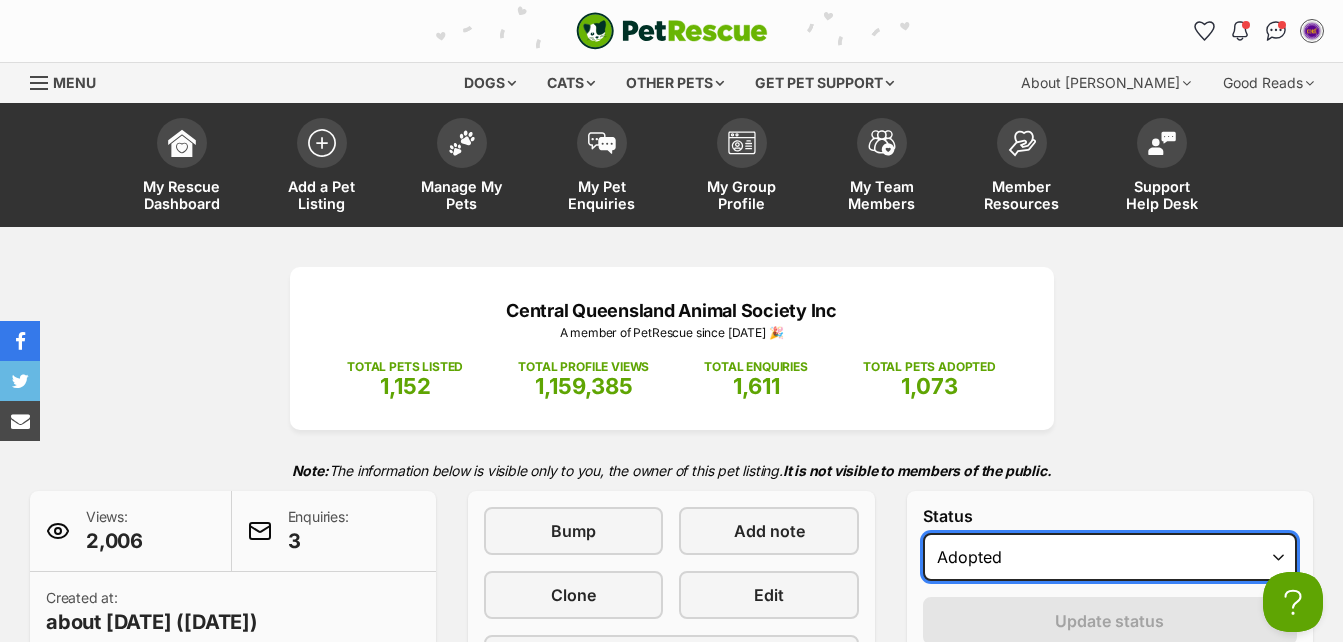click on "Draft - not available as listing has enquires
Available
On hold
Adopted" at bounding box center (1110, 557) 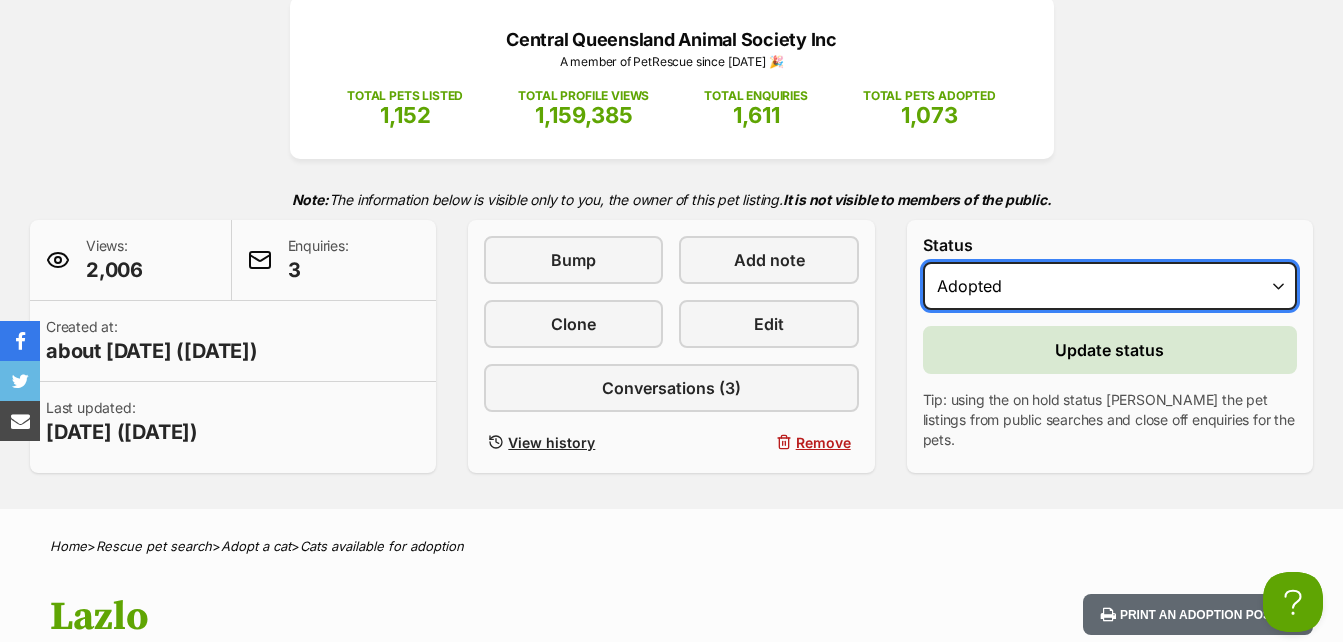 scroll, scrollTop: 272, scrollLeft: 0, axis: vertical 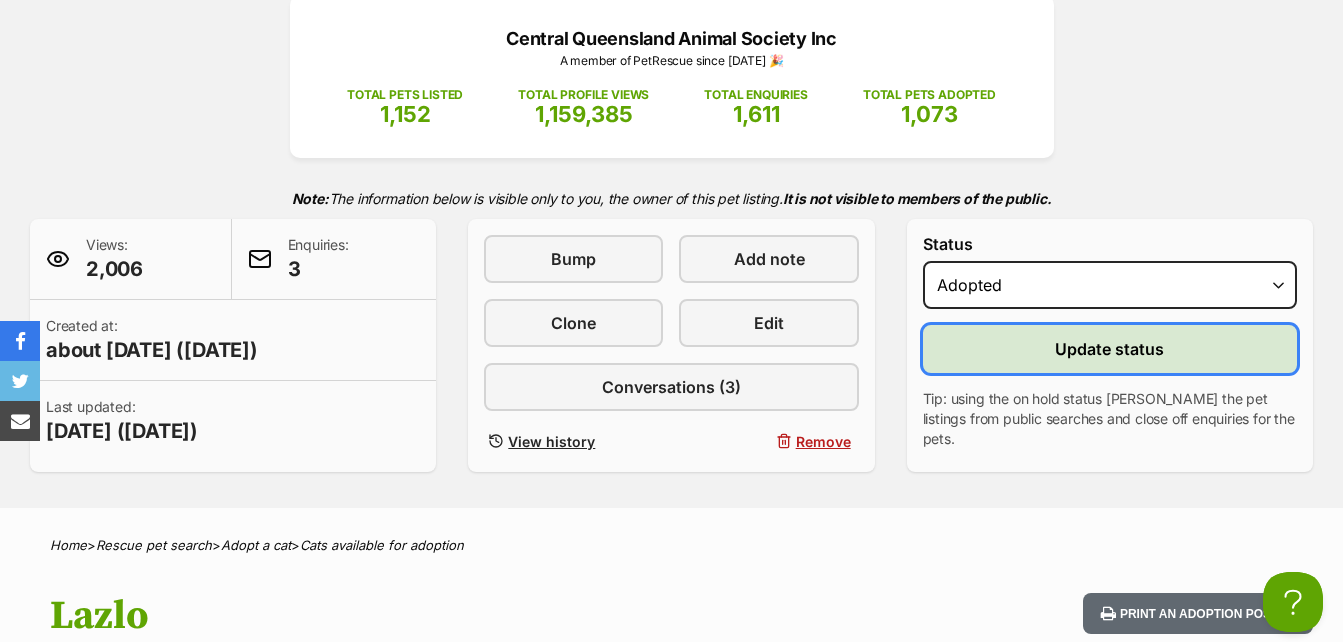 click on "Update status" at bounding box center [1110, 349] 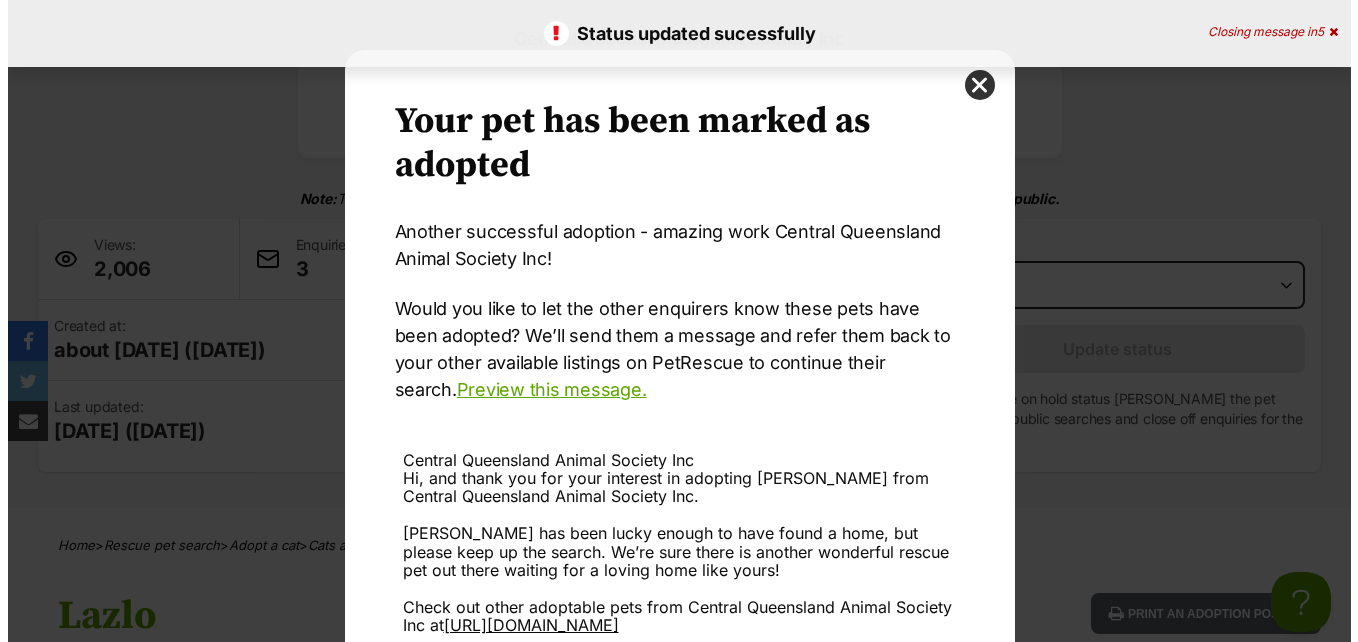 scroll, scrollTop: 0, scrollLeft: 0, axis: both 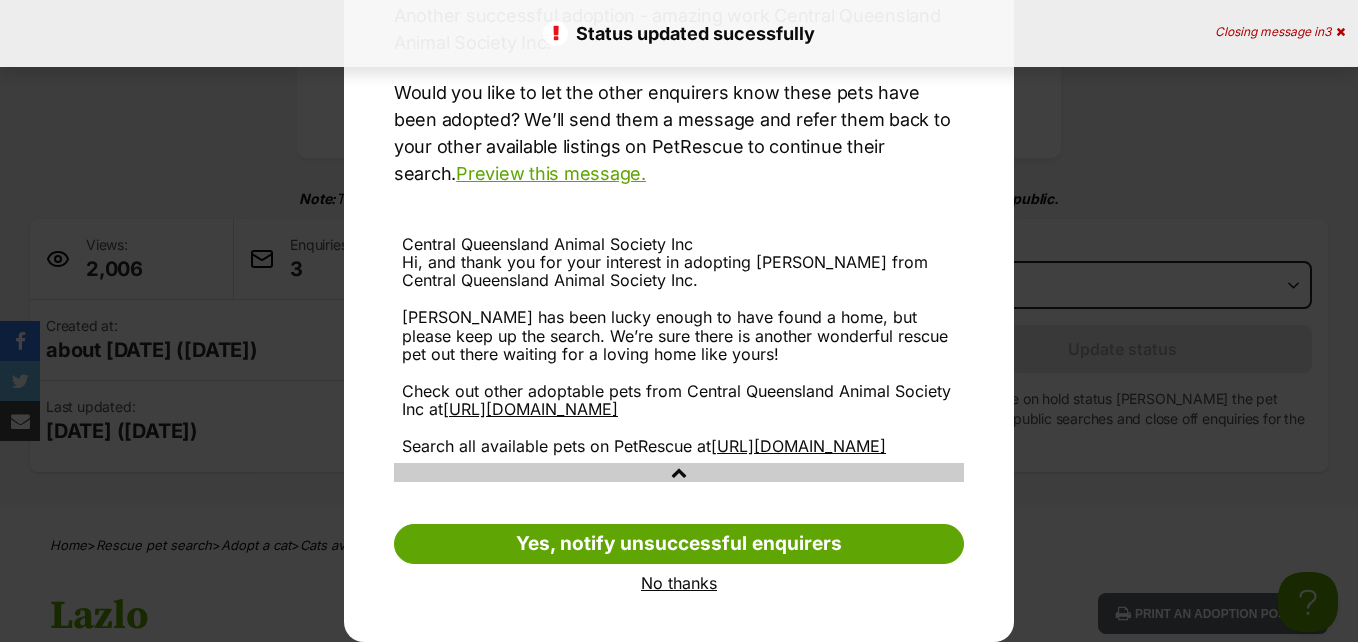 click on "No thanks" at bounding box center (679, 583) 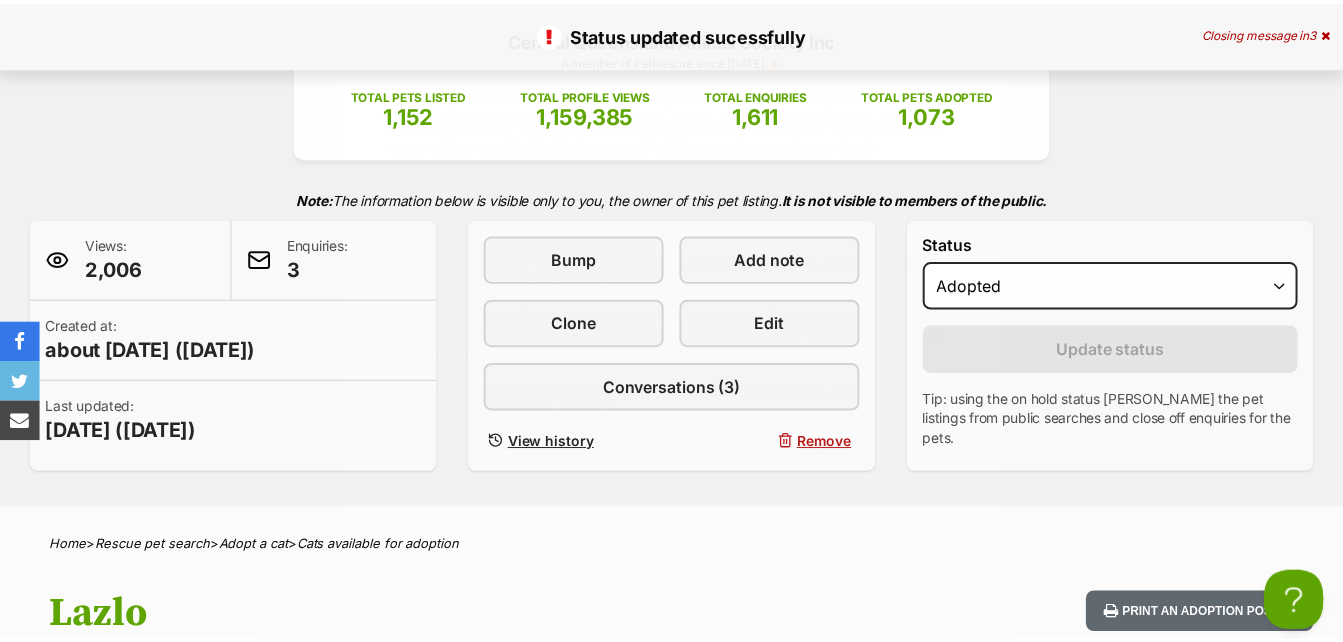 scroll, scrollTop: 272, scrollLeft: 0, axis: vertical 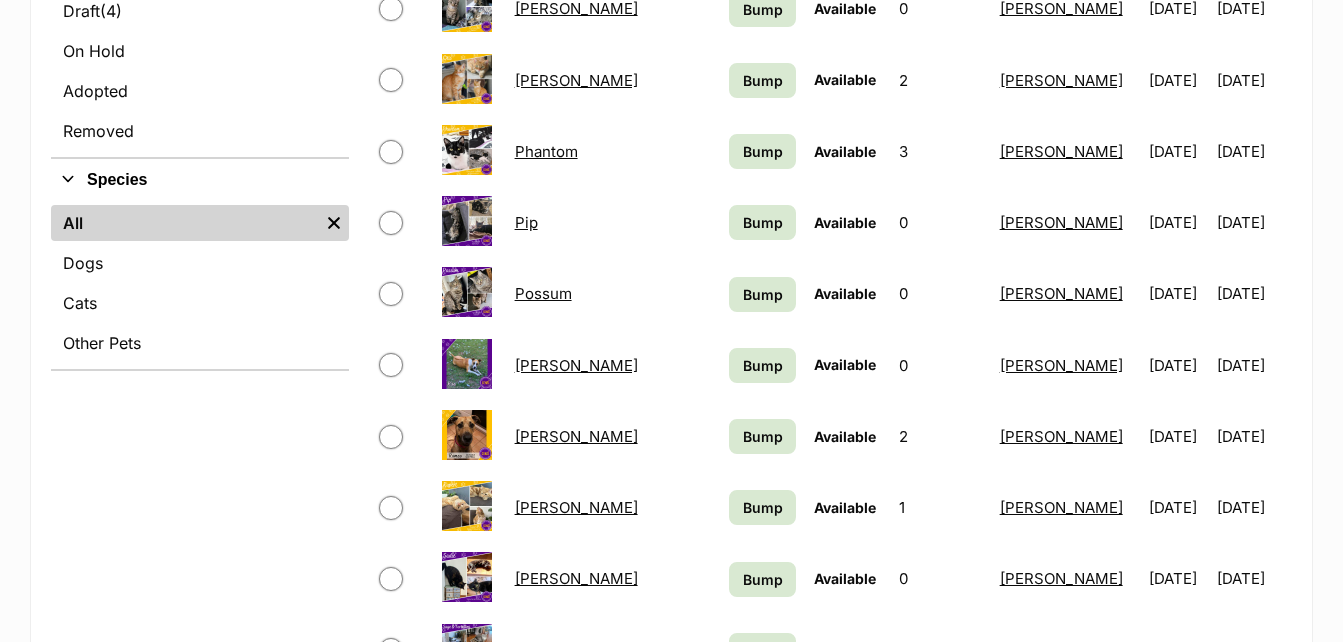 click on "[PERSON_NAME]" at bounding box center [1066, 436] 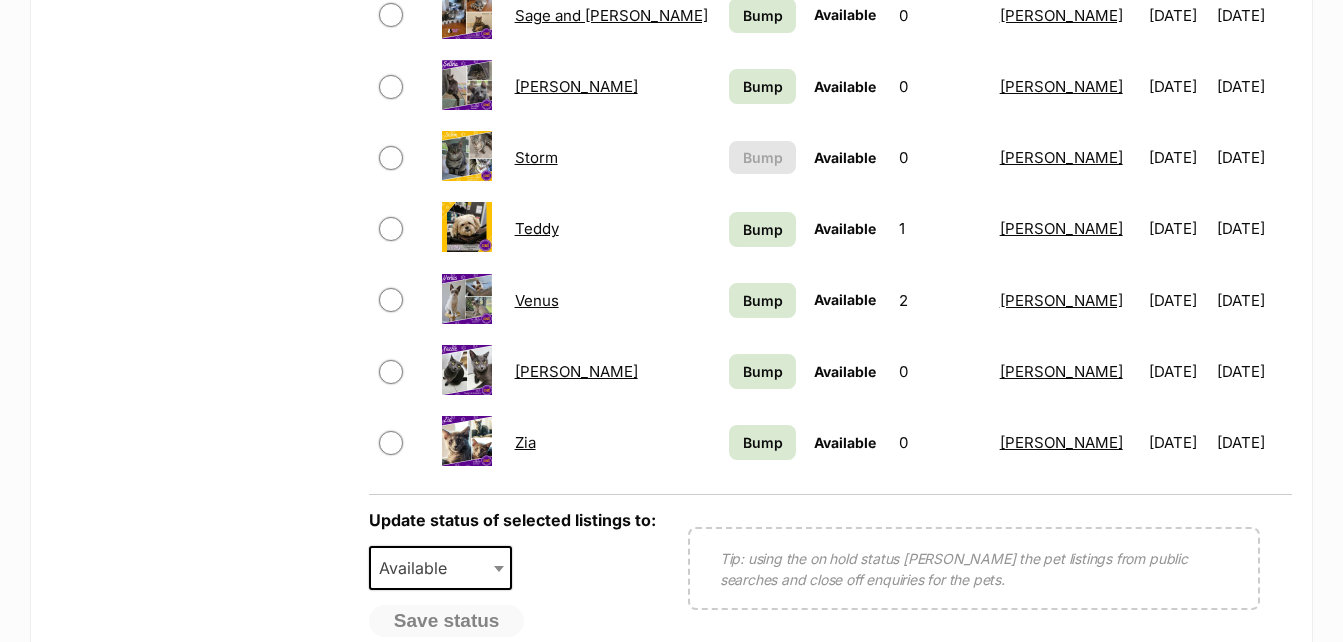scroll, scrollTop: 1270, scrollLeft: 0, axis: vertical 